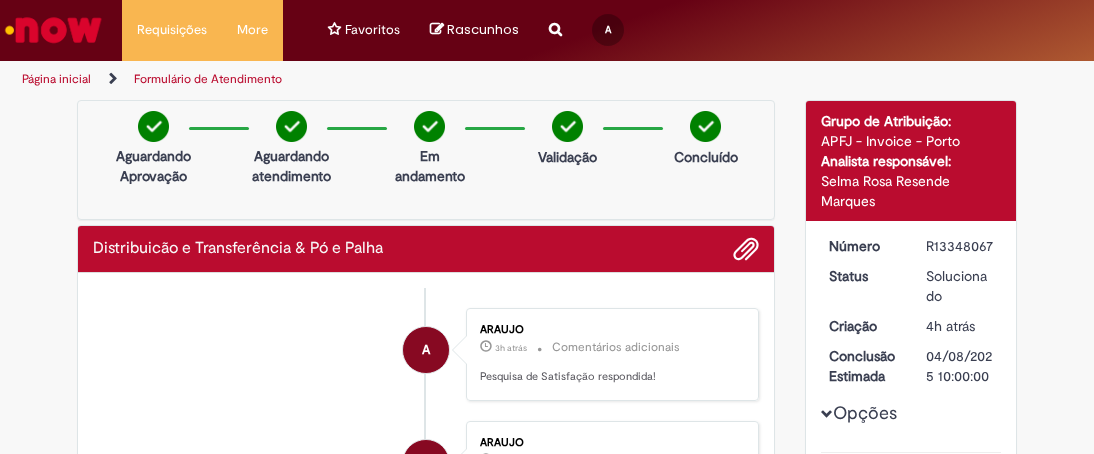 scroll, scrollTop: 0, scrollLeft: 0, axis: both 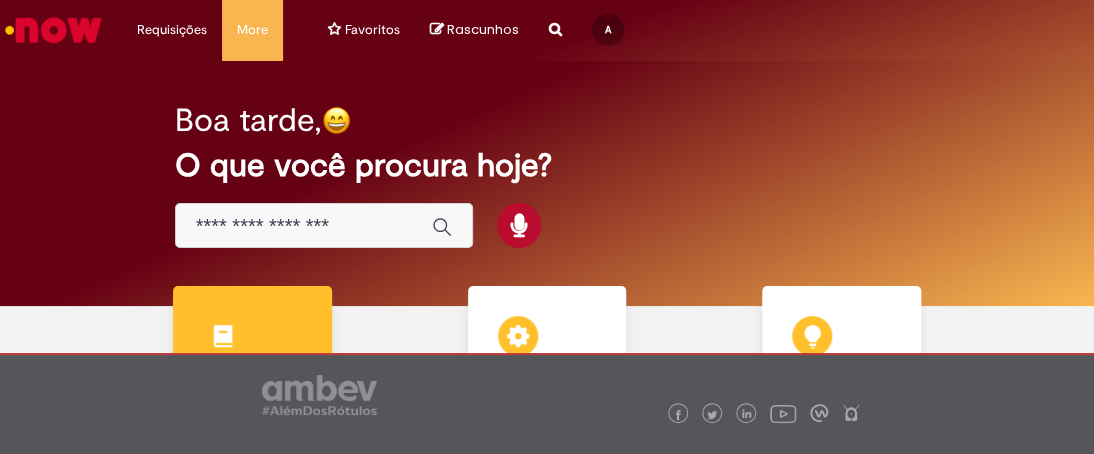 click on "Catálogo de Ofertas
Catálogo de Ofertas
Abra uma solicitação" at bounding box center [252, 381] 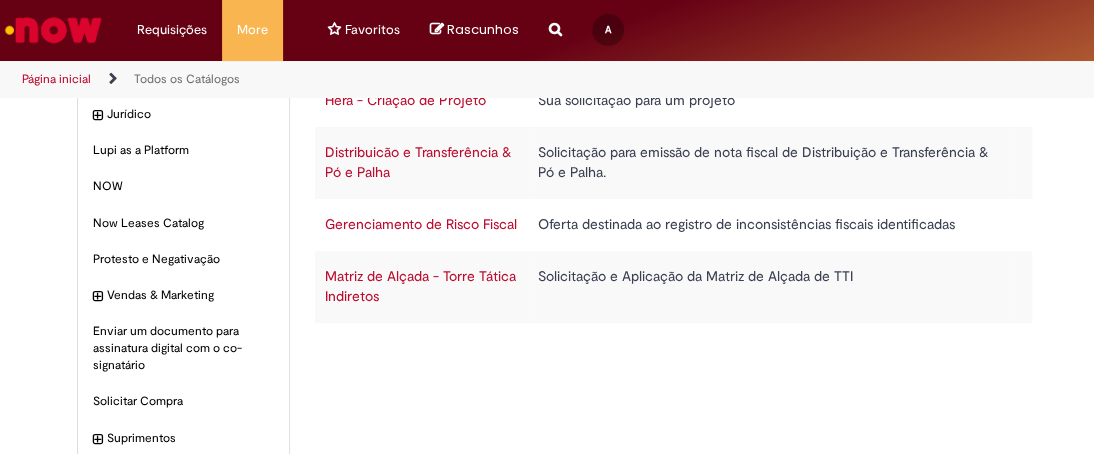 scroll, scrollTop: 300, scrollLeft: 0, axis: vertical 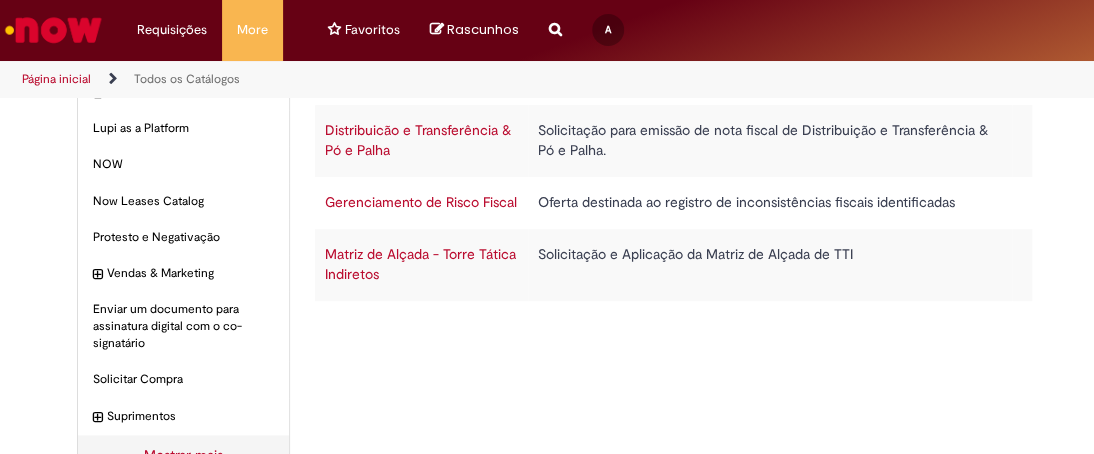click on "Distribuicão e Transferência & Pó e Palha" at bounding box center [418, 140] 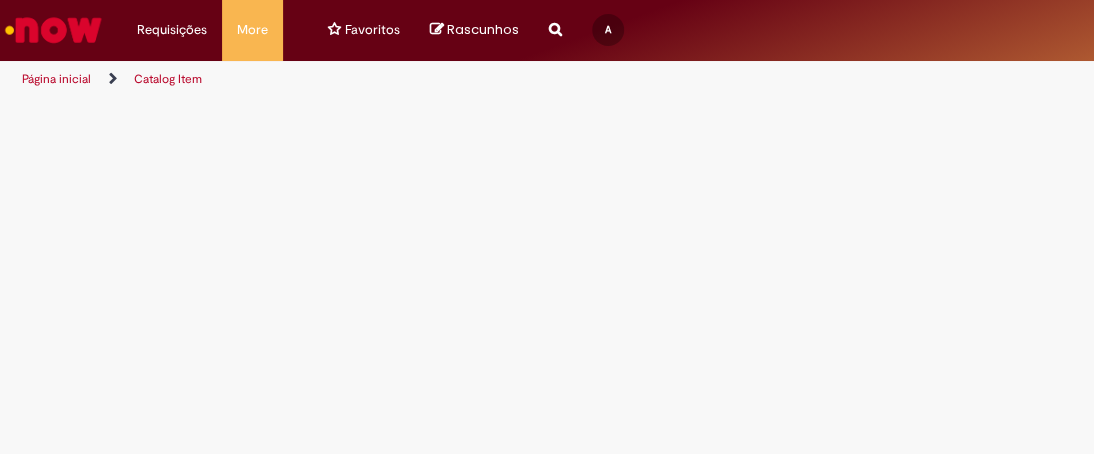 scroll, scrollTop: 0, scrollLeft: 0, axis: both 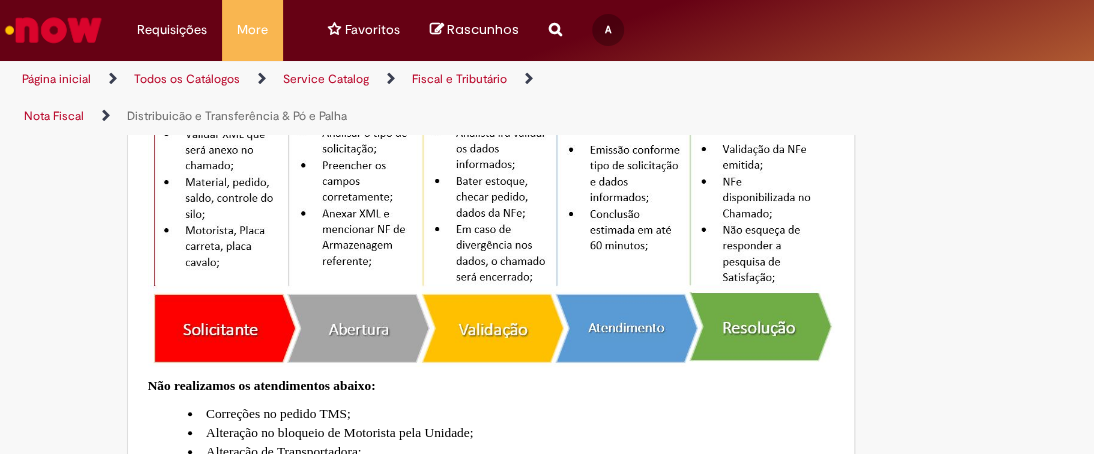 type on "**********" 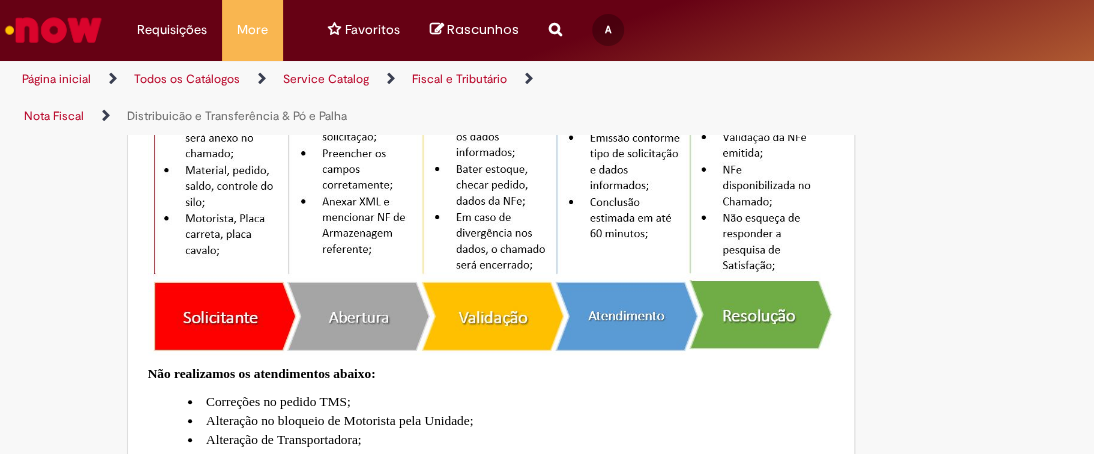 type on "**********" 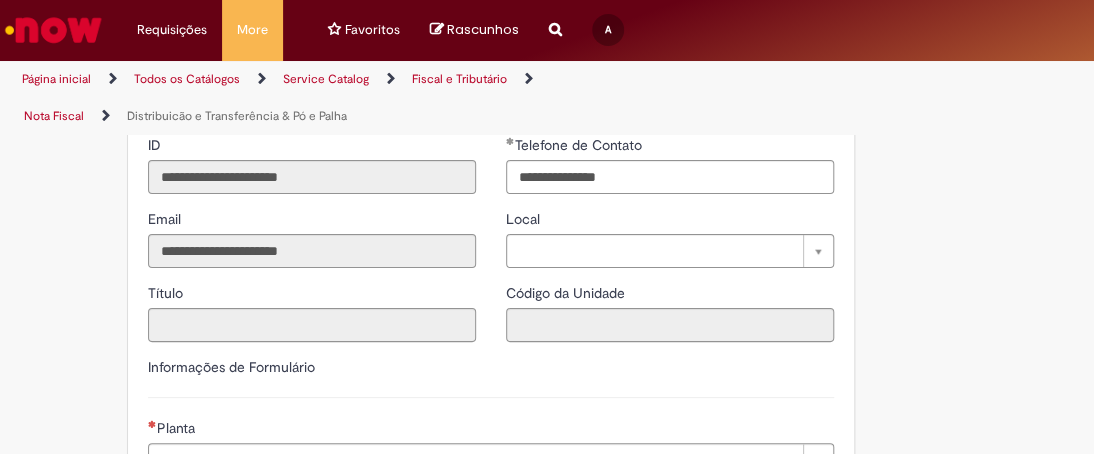 scroll, scrollTop: 1000, scrollLeft: 0, axis: vertical 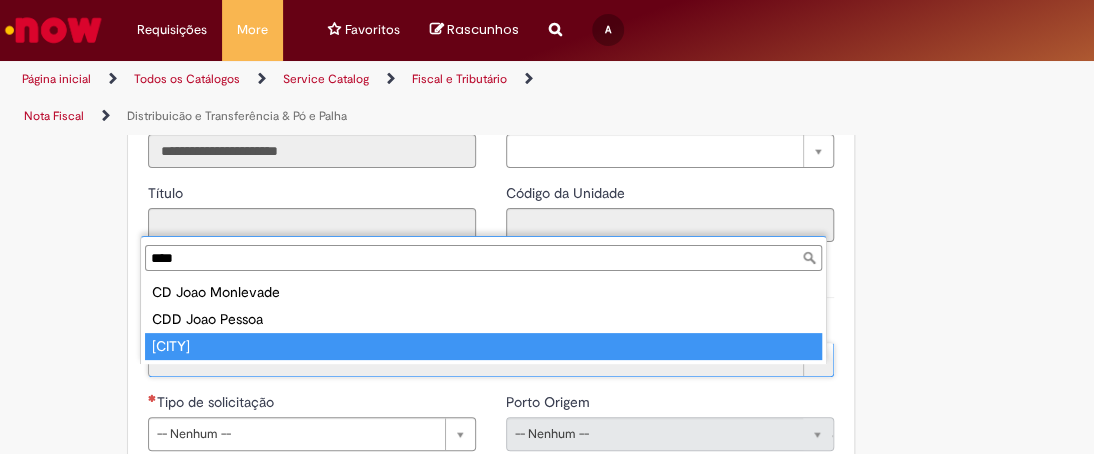 type on "****" 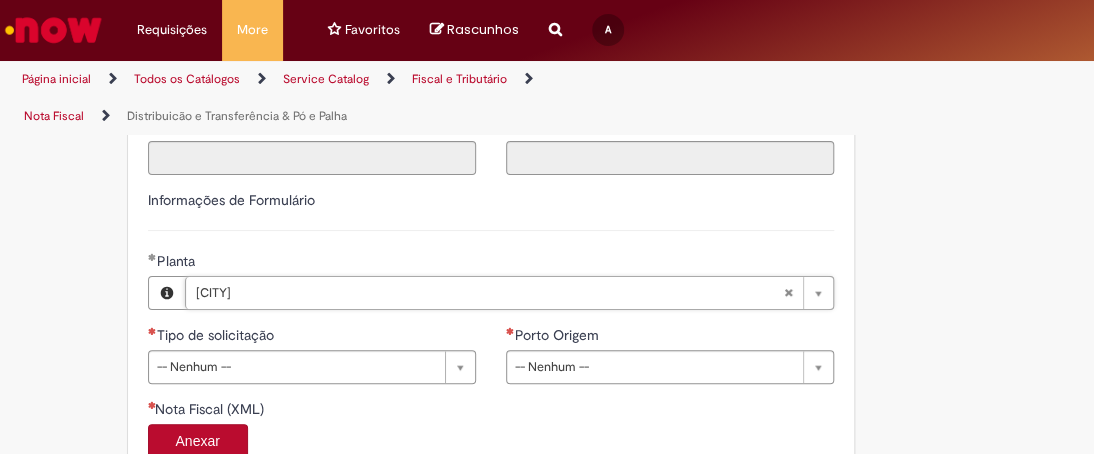 scroll, scrollTop: 1200, scrollLeft: 0, axis: vertical 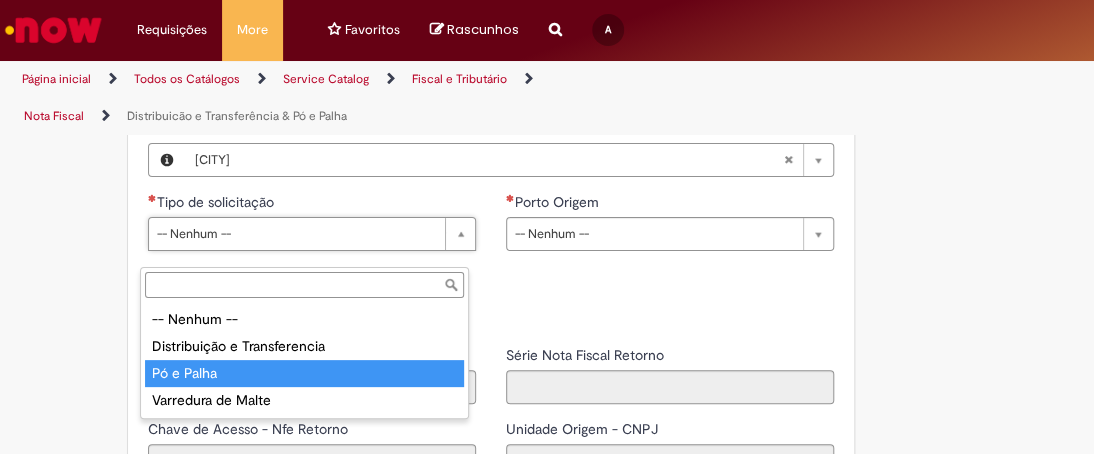 type on "**********" 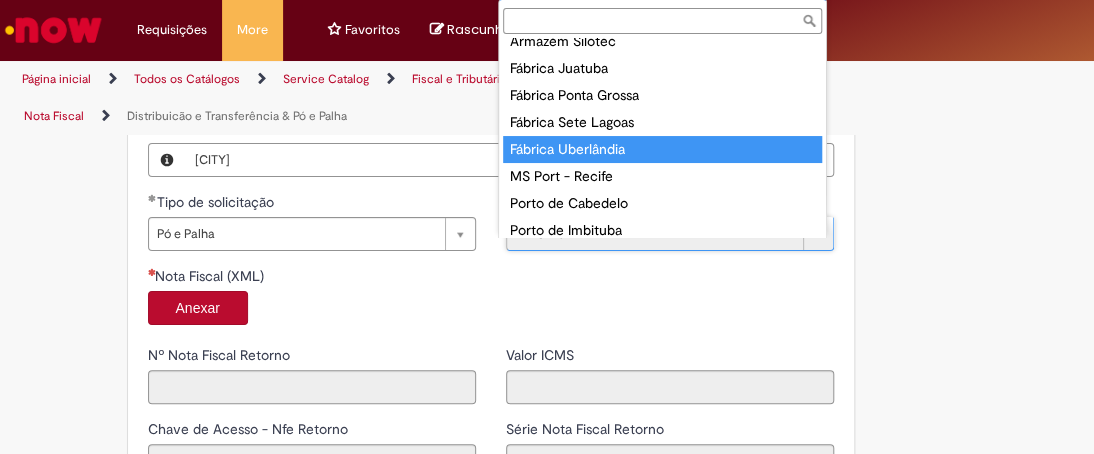 scroll, scrollTop: 116, scrollLeft: 0, axis: vertical 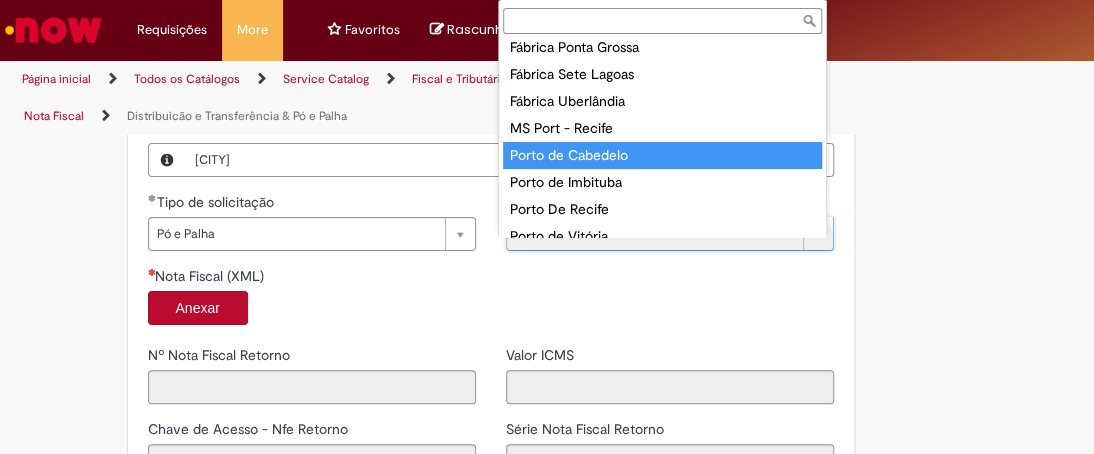 type on "**********" 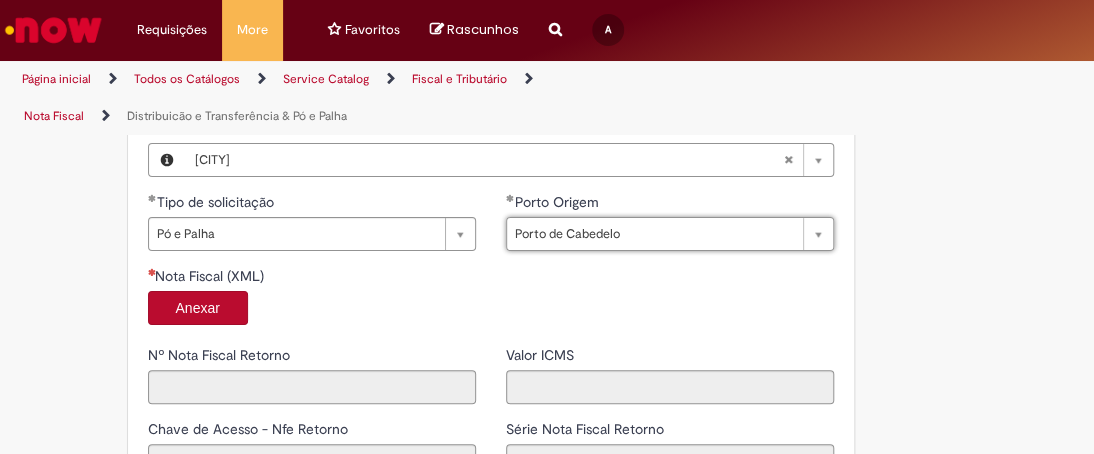click on "Anexar" at bounding box center [198, 308] 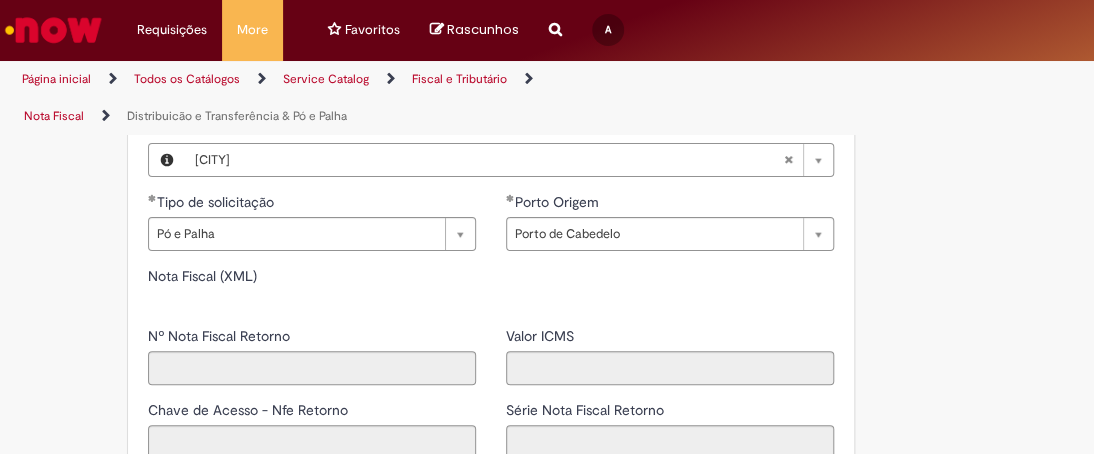 type on "*****" 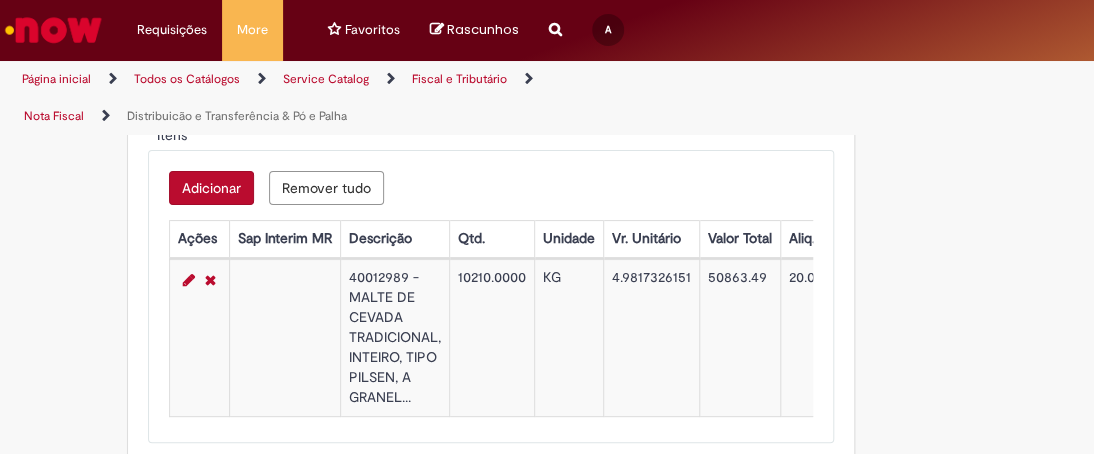 scroll, scrollTop: 2100, scrollLeft: 0, axis: vertical 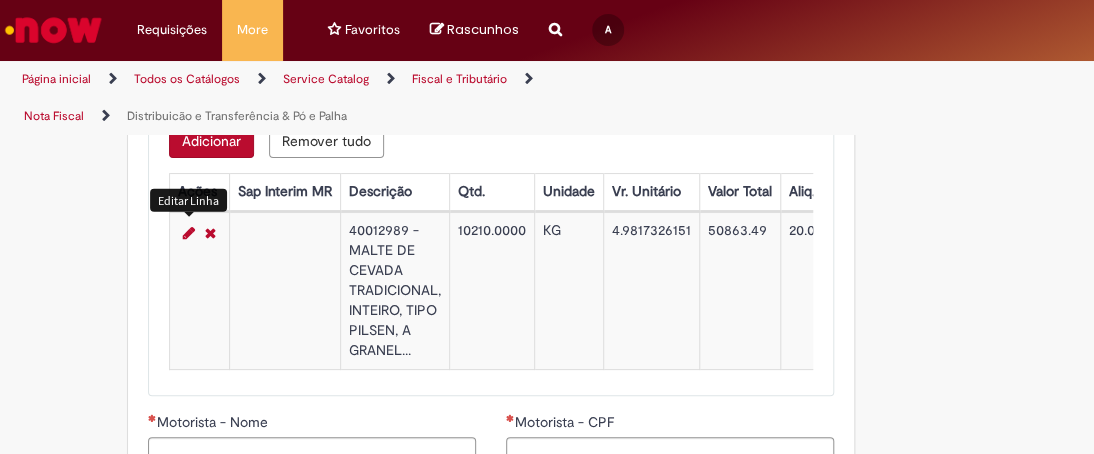 click at bounding box center (189, 233) 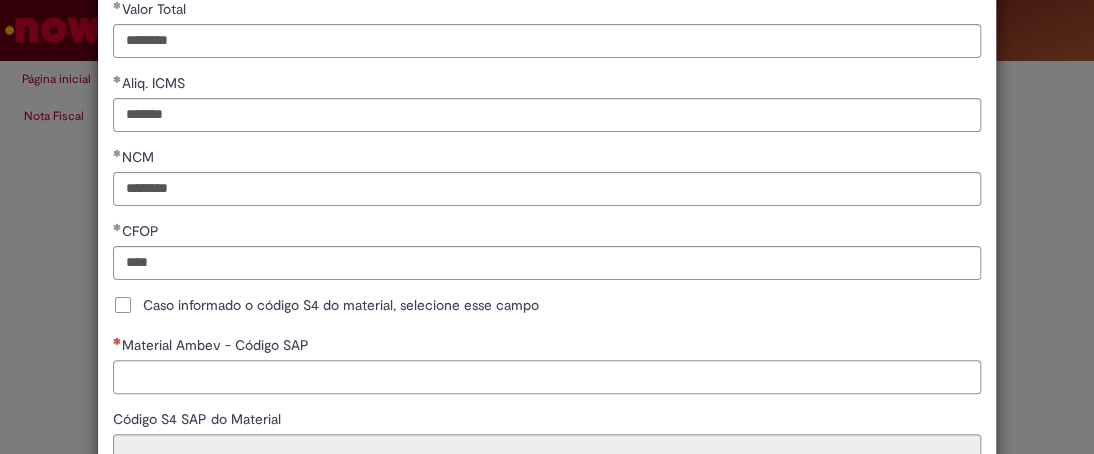 scroll, scrollTop: 600, scrollLeft: 0, axis: vertical 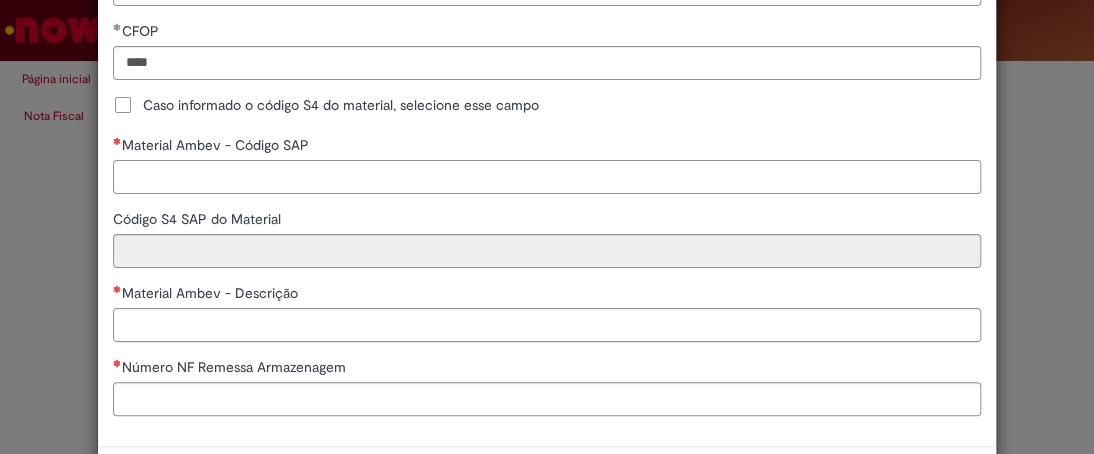click on "Material Ambev - Código SAP" at bounding box center [547, 177] 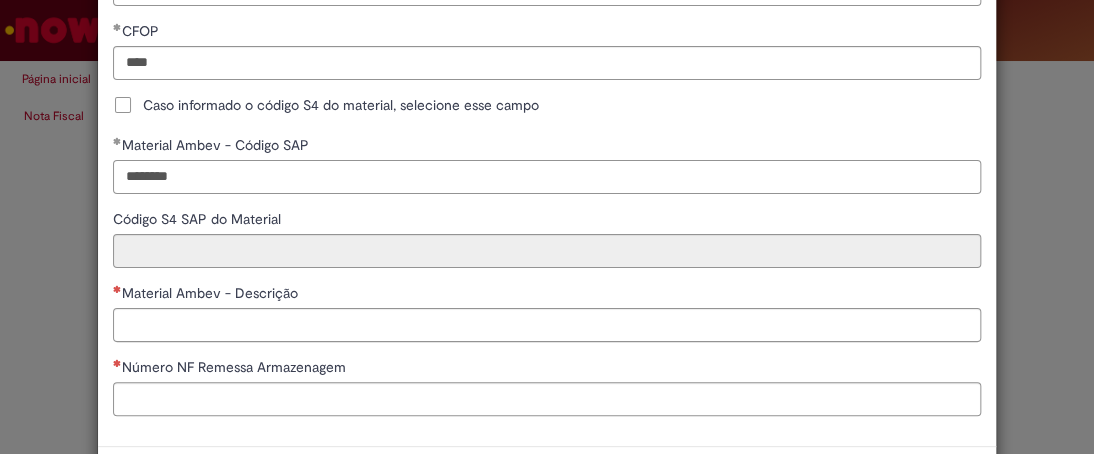 type on "********" 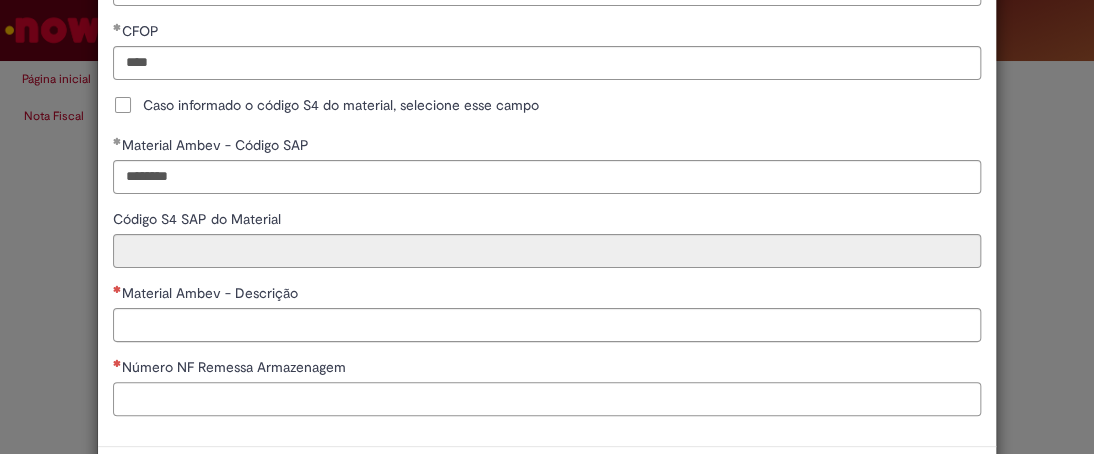click on "Número NF Remessa Armazenagem" at bounding box center (547, 399) 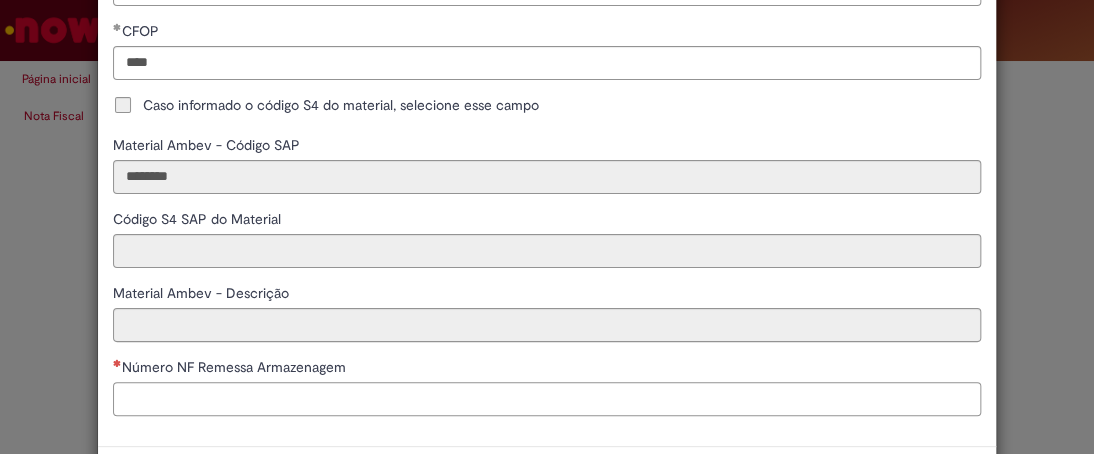 type on "**********" 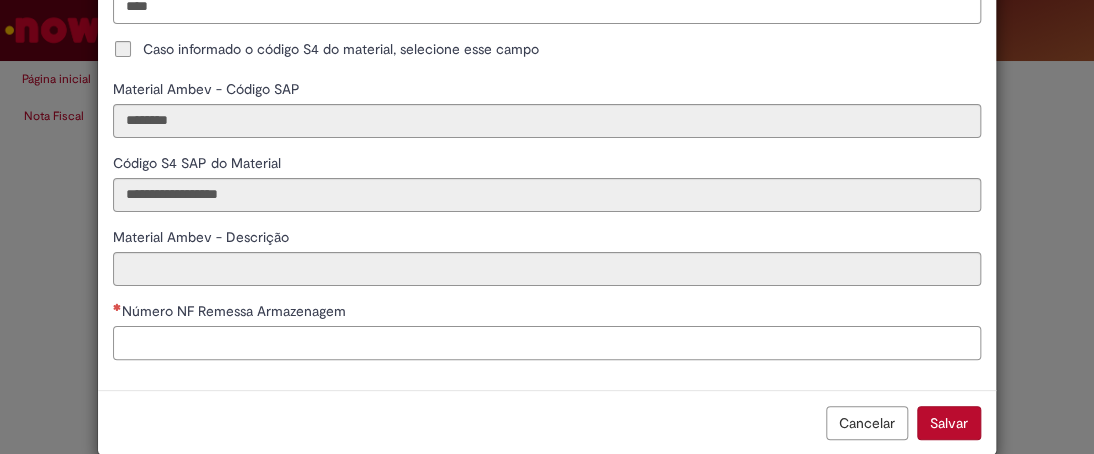 scroll, scrollTop: 686, scrollLeft: 0, axis: vertical 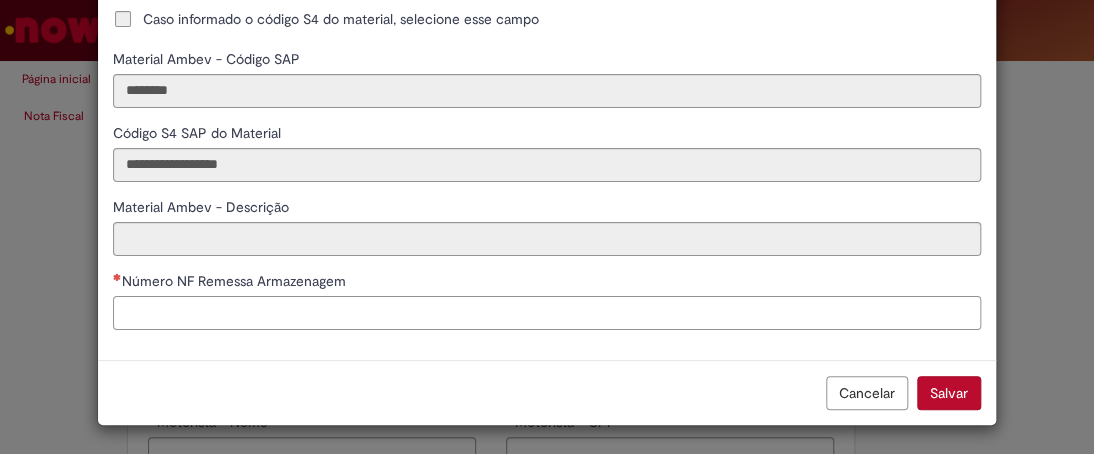 type on "**********" 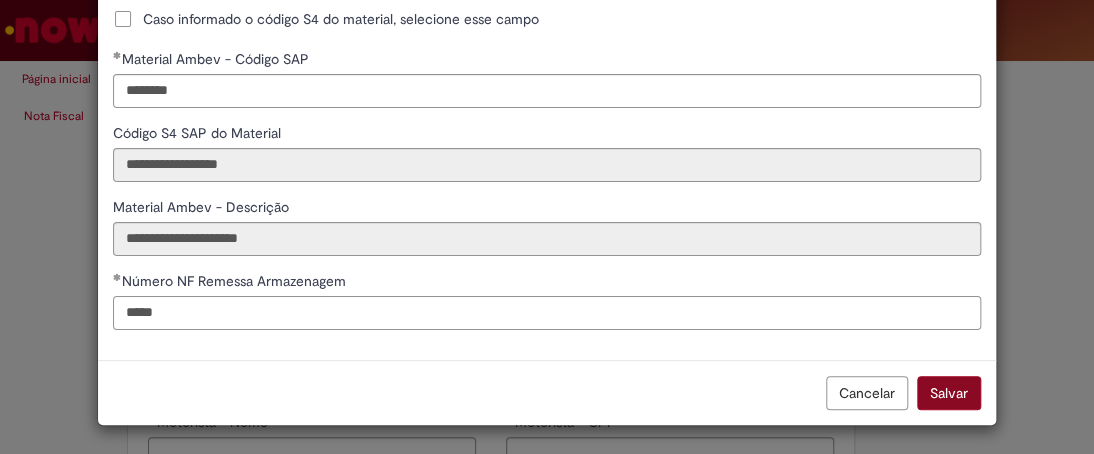 type on "*****" 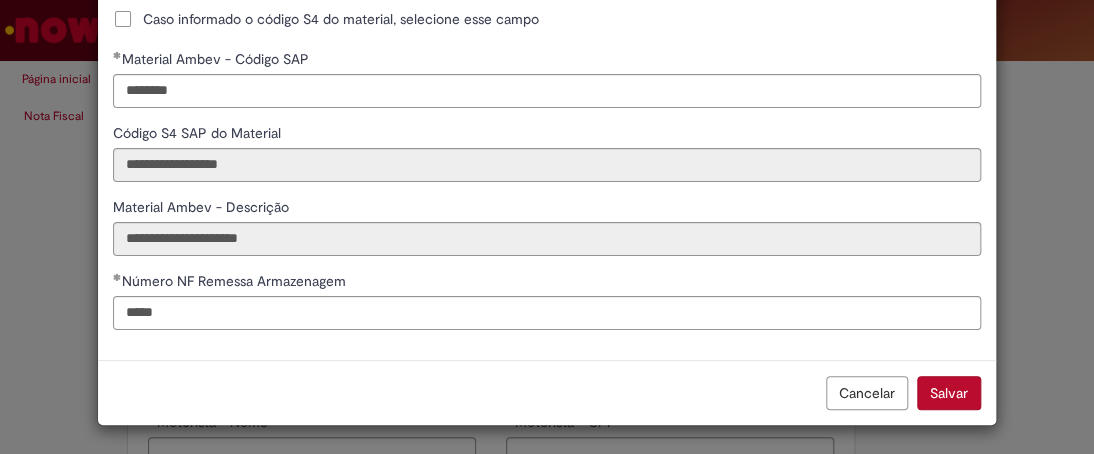 click on "Salvar" at bounding box center [949, 393] 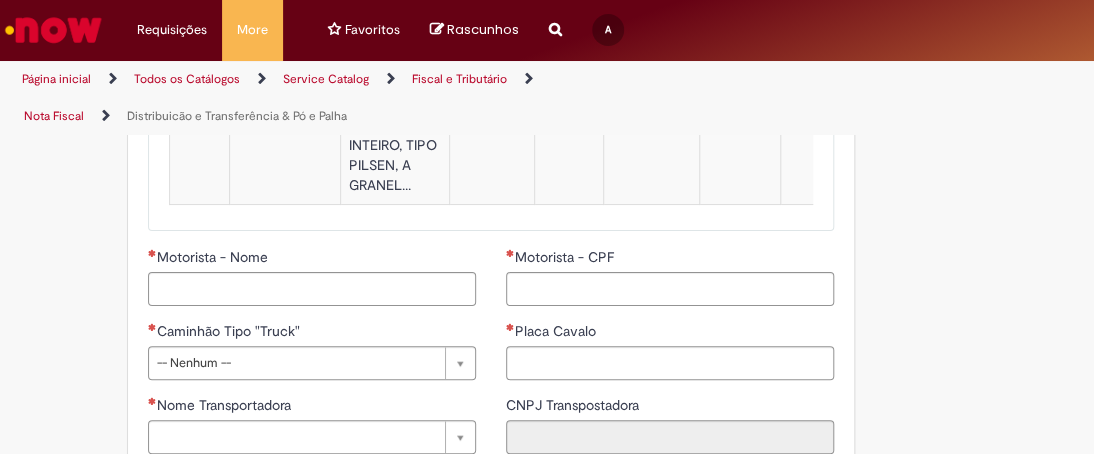 scroll, scrollTop: 2300, scrollLeft: 0, axis: vertical 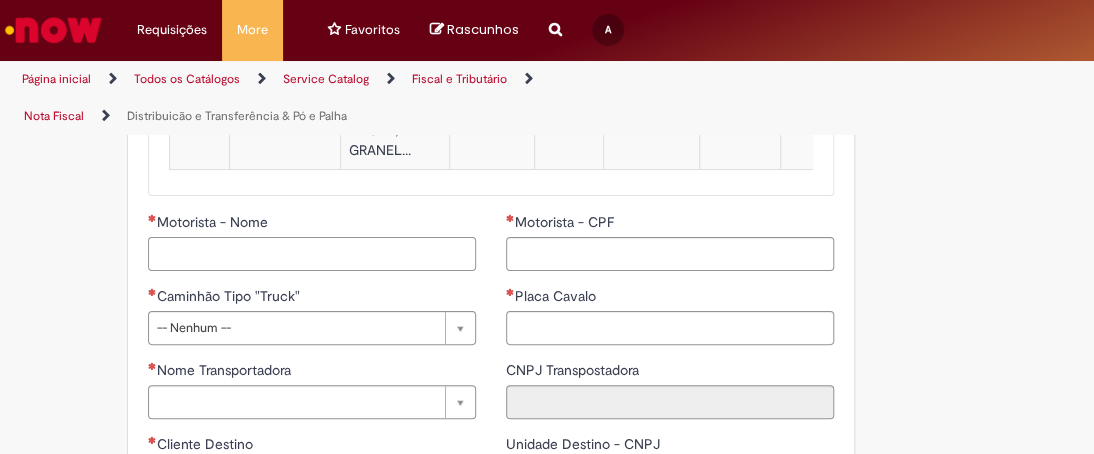 click on "Motorista - Nome" at bounding box center [312, 254] 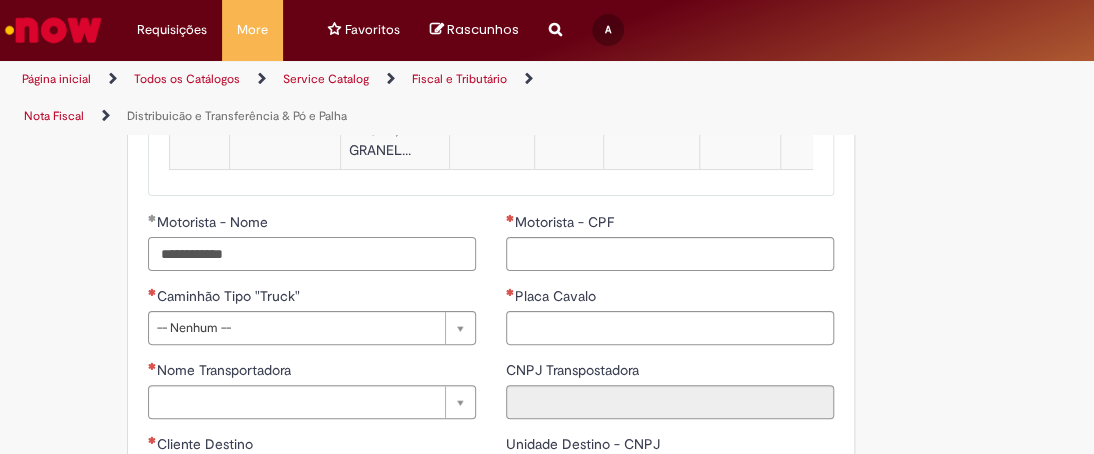 type on "**********" 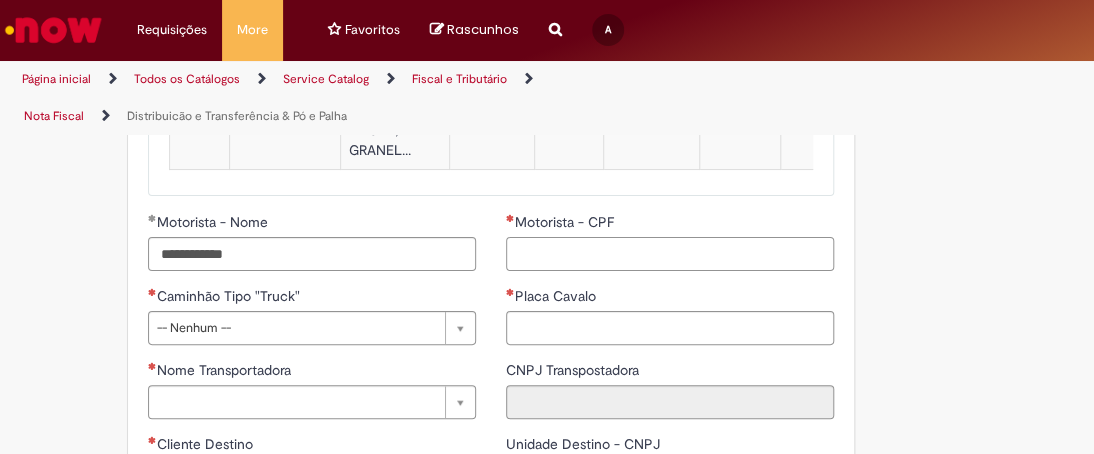 click on "Motorista - CPF" at bounding box center [670, 254] 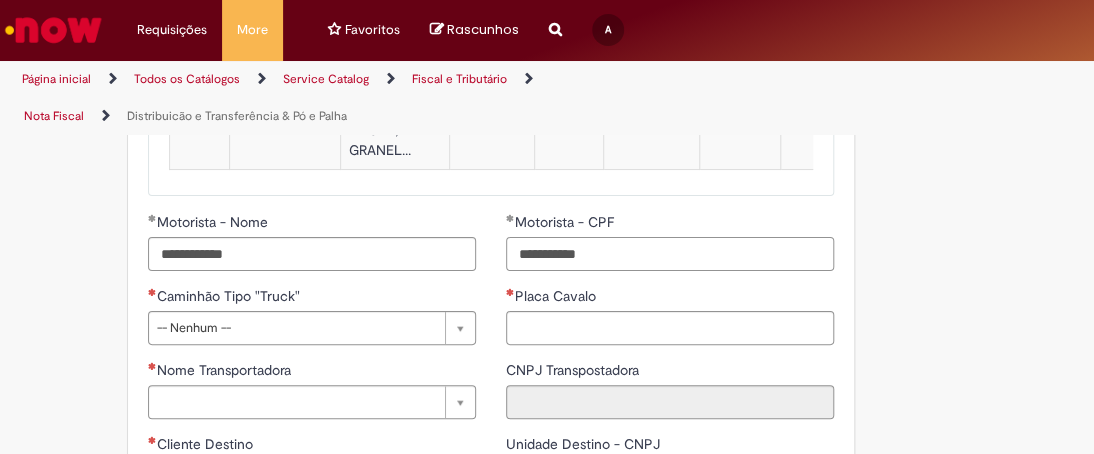 type on "**********" 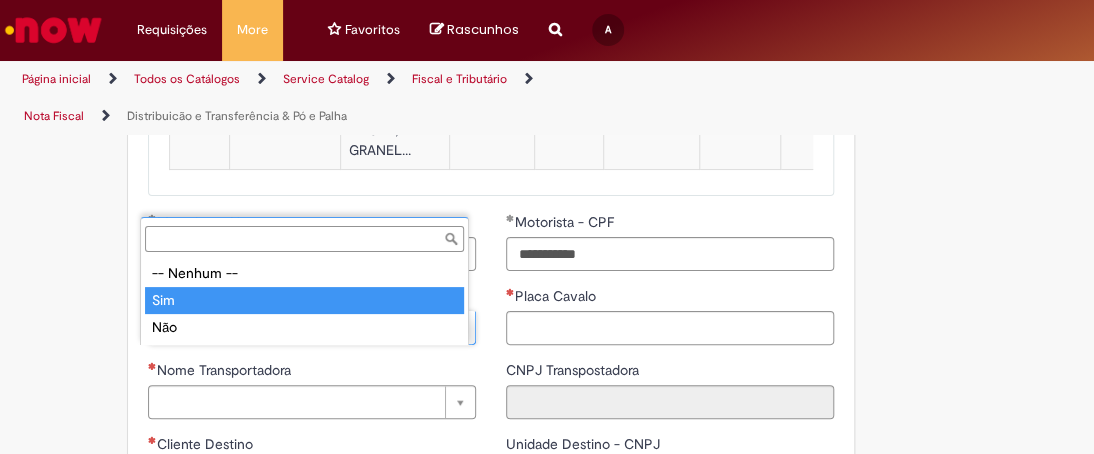 type on "***" 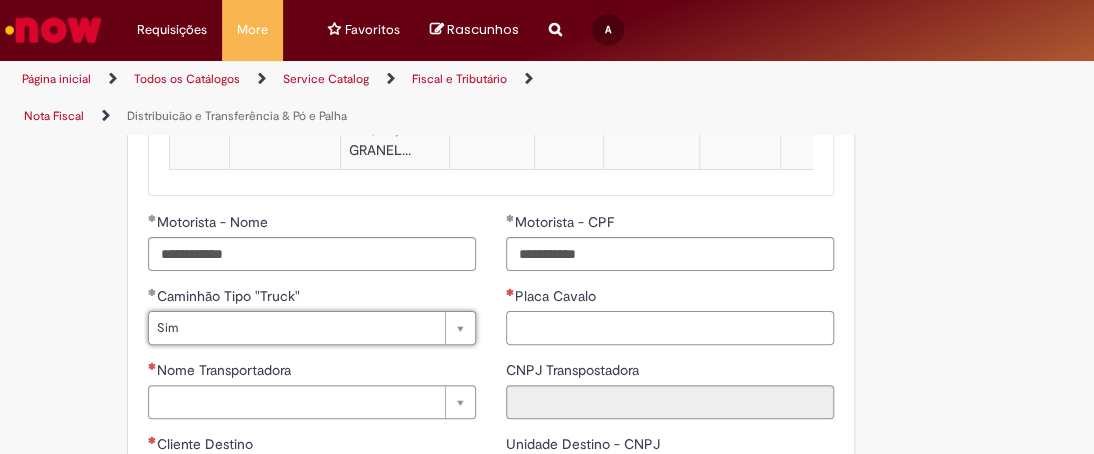 click on "Placa Cavalo" at bounding box center [670, 328] 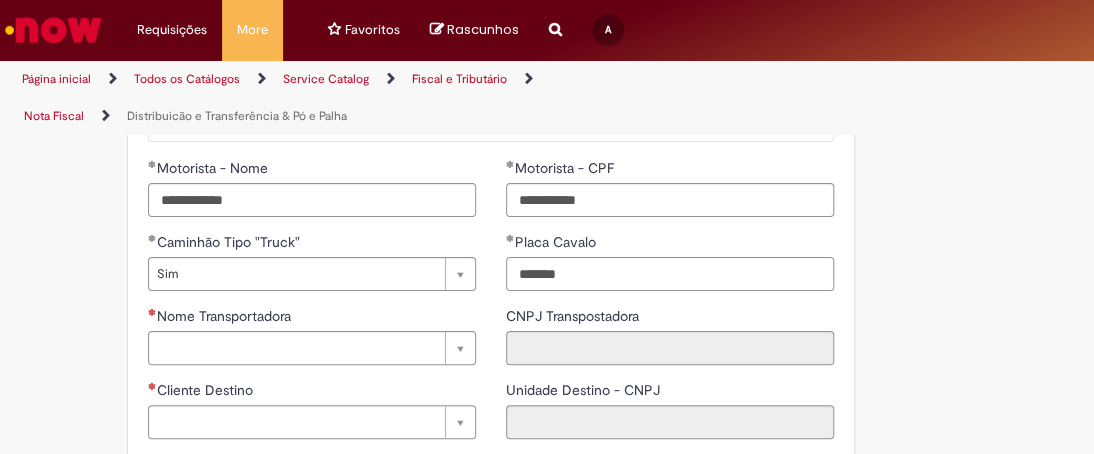 scroll, scrollTop: 2400, scrollLeft: 0, axis: vertical 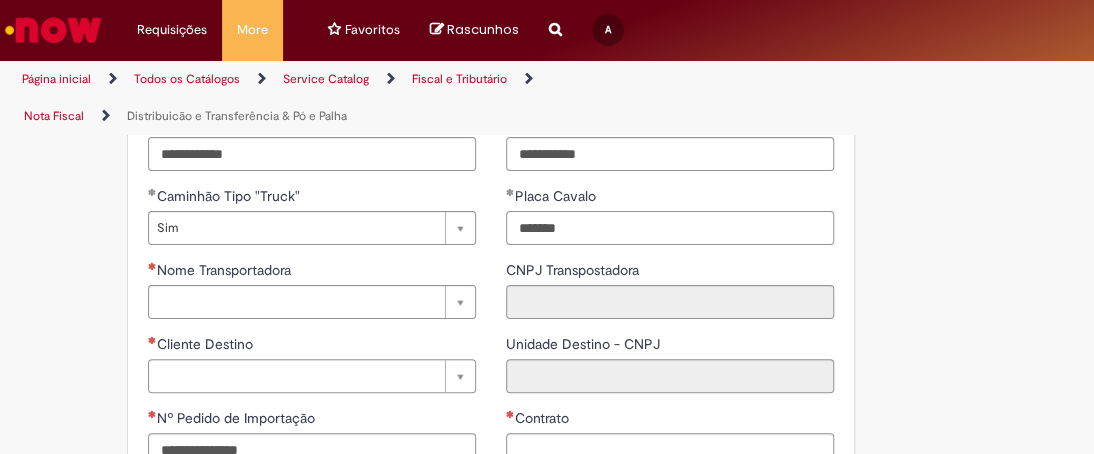 type on "*******" 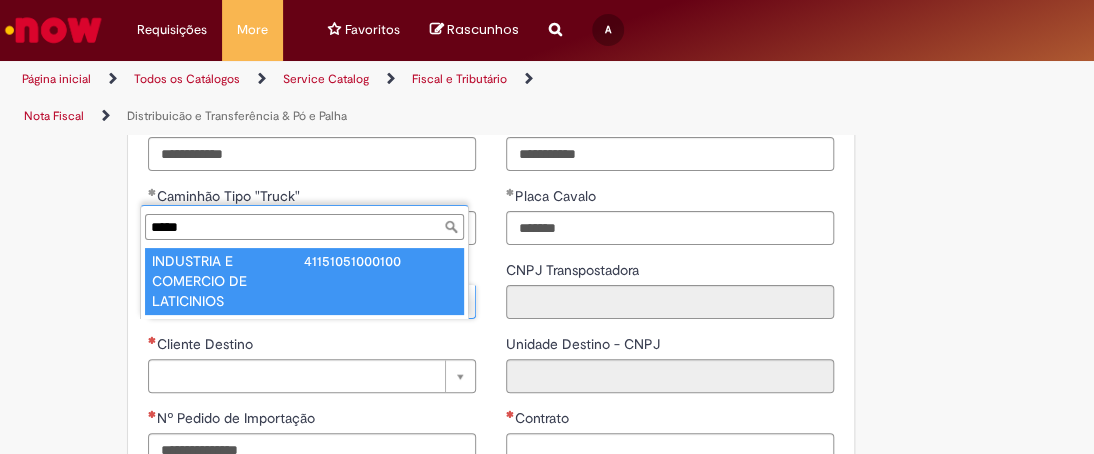 type on "*****" 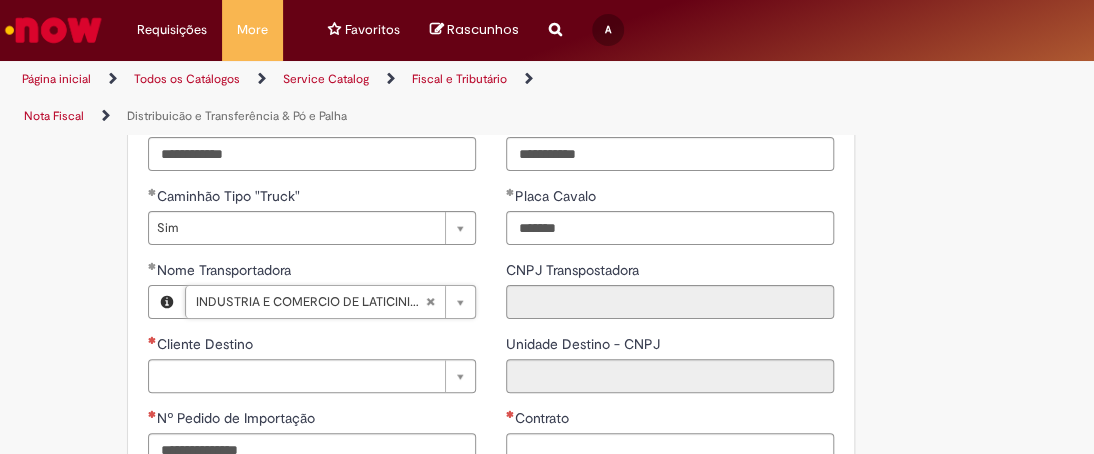 type on "**********" 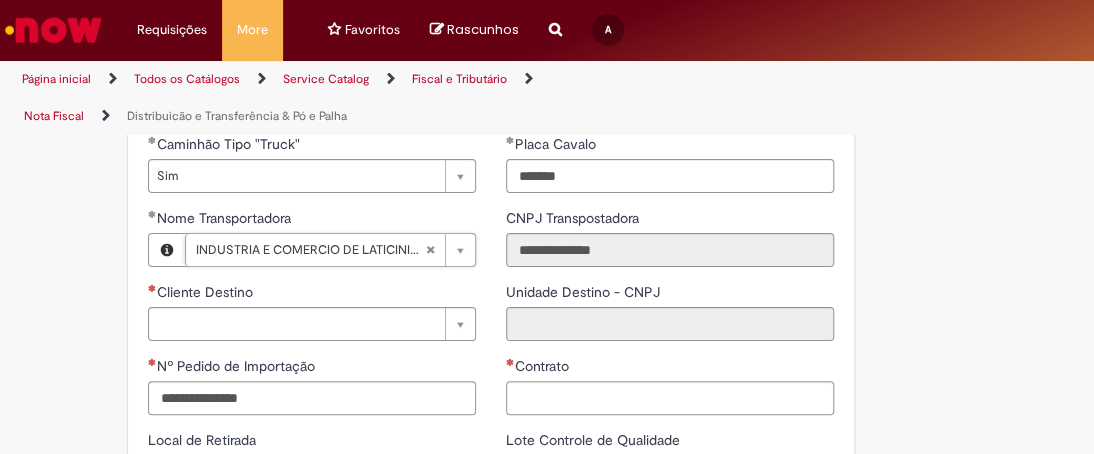 scroll, scrollTop: 2500, scrollLeft: 0, axis: vertical 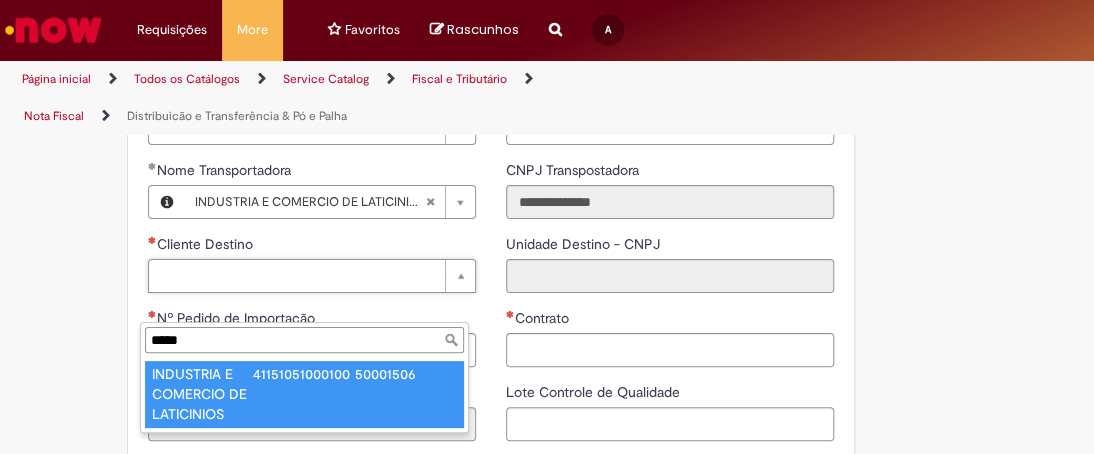 type on "*****" 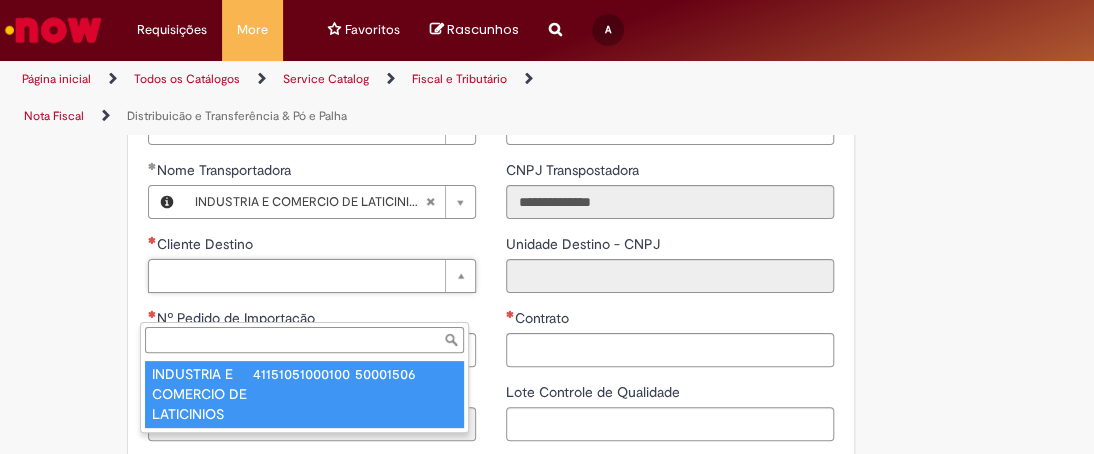 type on "**********" 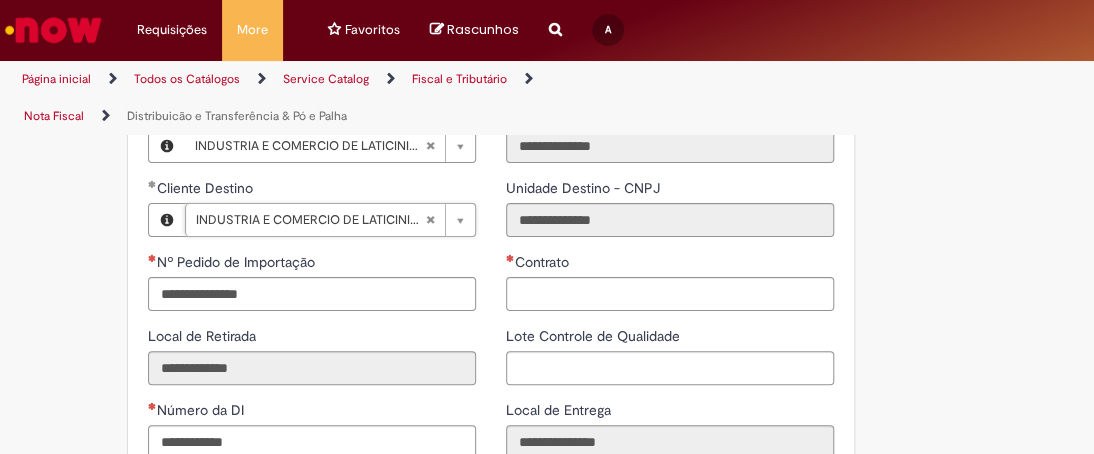scroll, scrollTop: 2600, scrollLeft: 0, axis: vertical 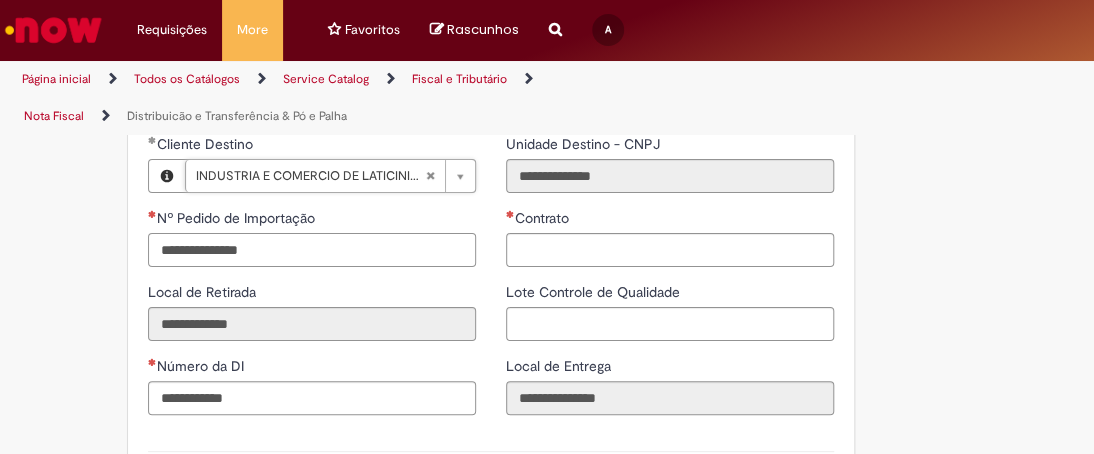 click on "Nº Pedido de Importação" at bounding box center (312, 250) 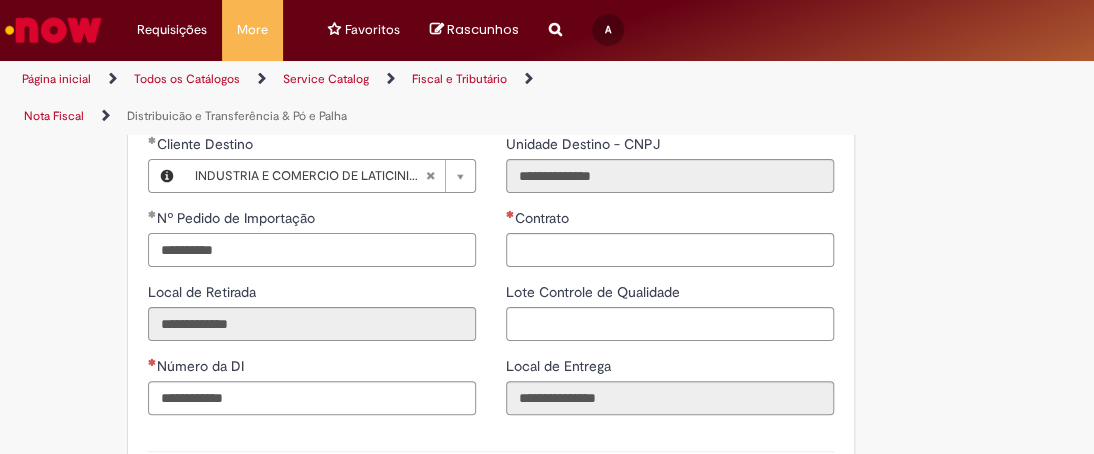 type on "**********" 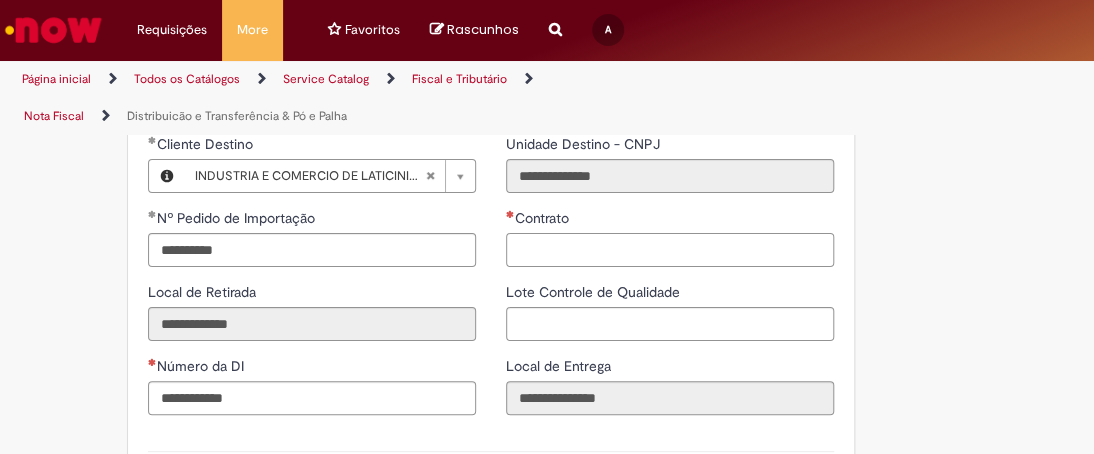 click on "Contrato" at bounding box center (670, 250) 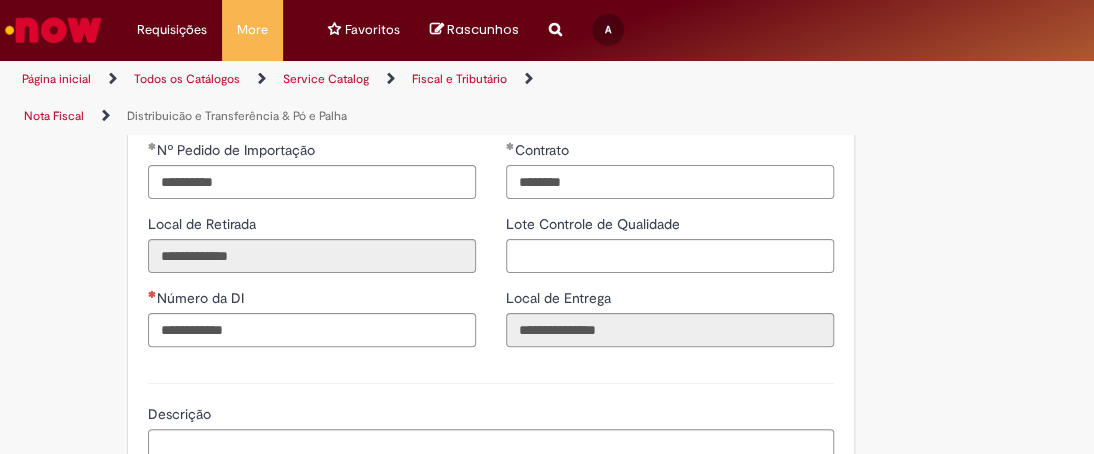 scroll, scrollTop: 2700, scrollLeft: 0, axis: vertical 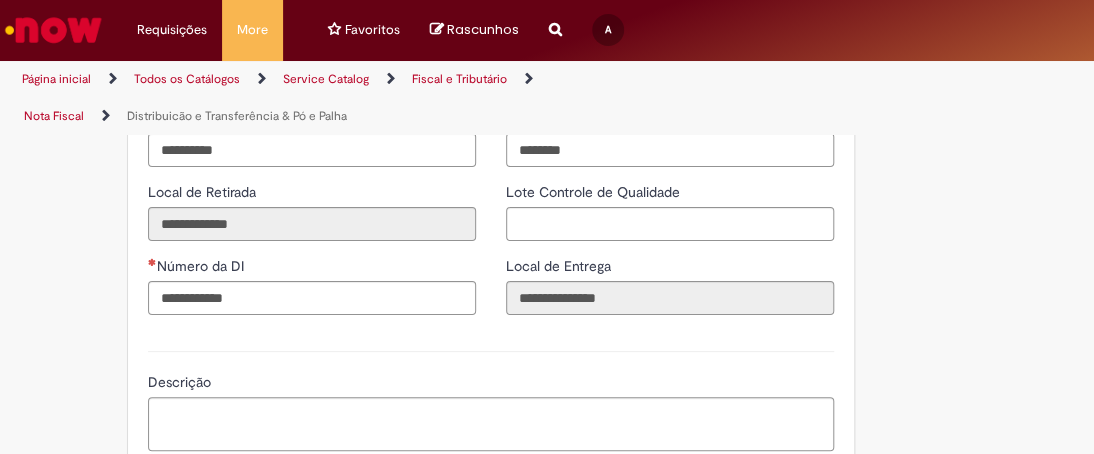 type on "********" 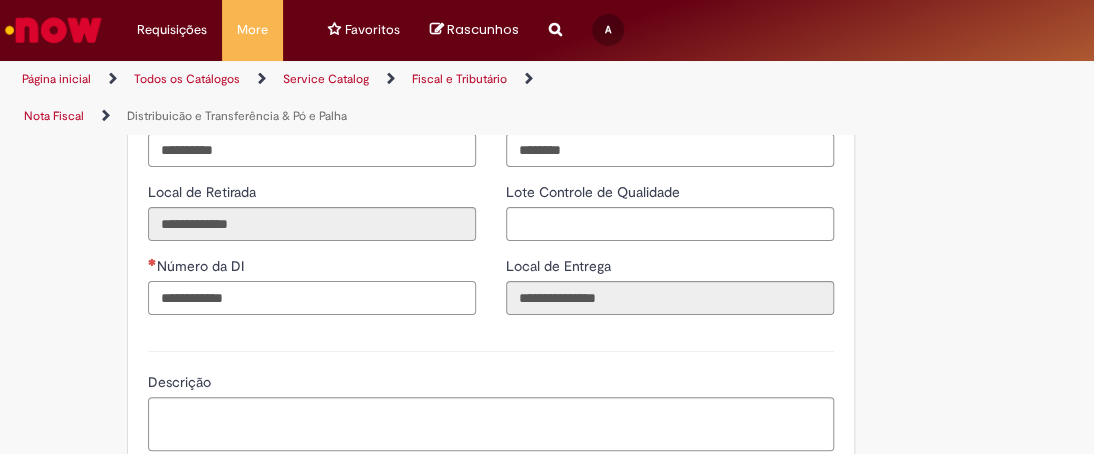 click on "Número da DI" at bounding box center [312, 298] 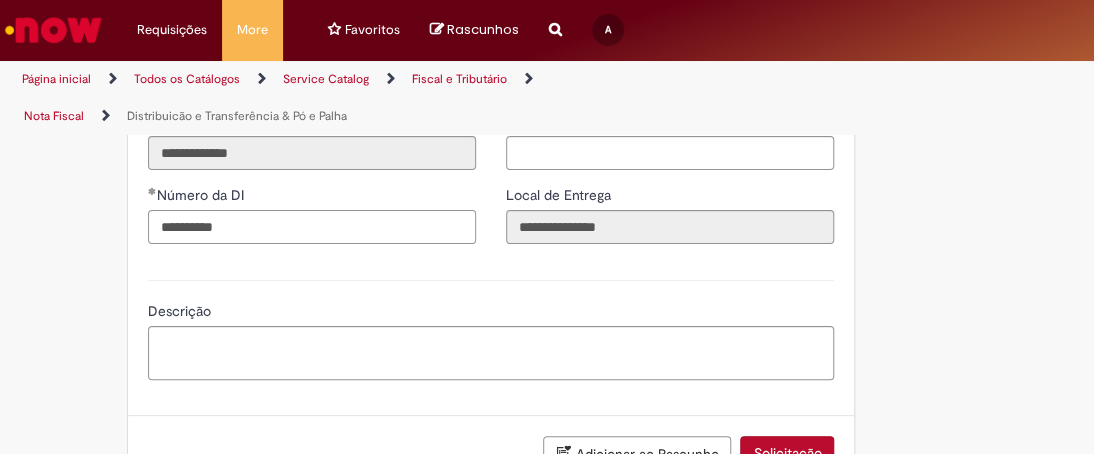 scroll, scrollTop: 2862, scrollLeft: 0, axis: vertical 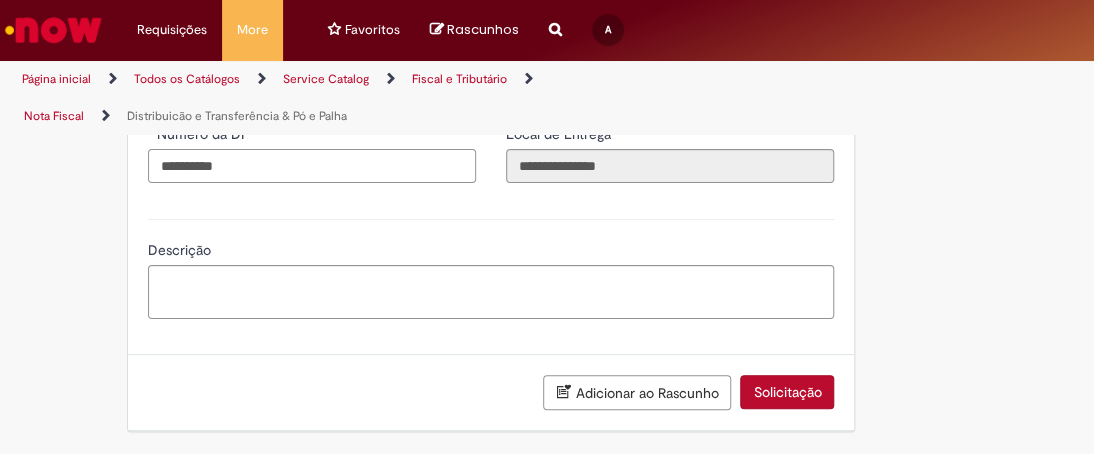 type on "**********" 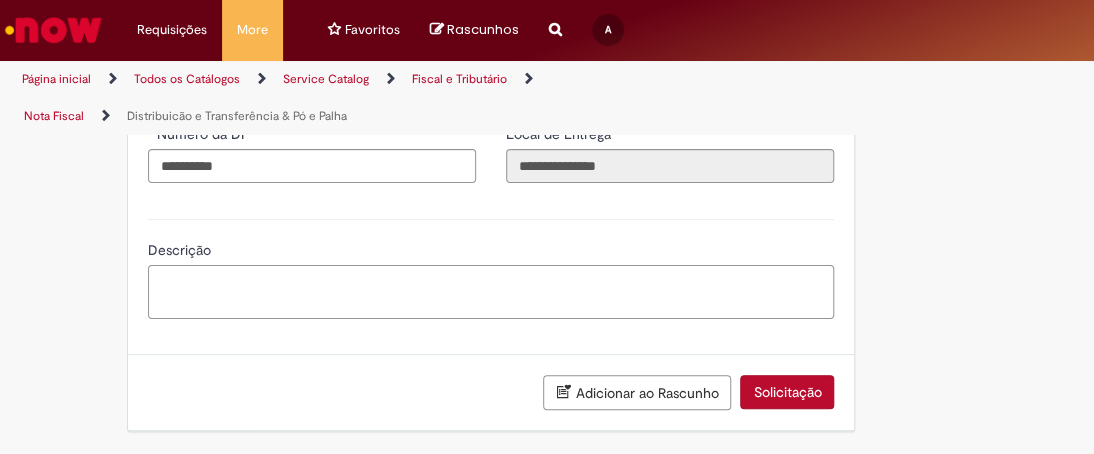 click on "Descrição" at bounding box center [491, 292] 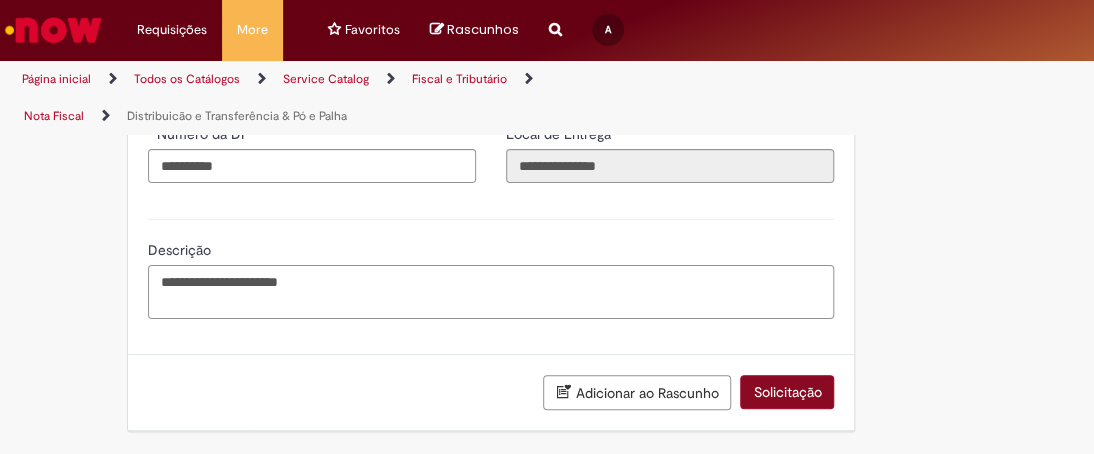type on "**********" 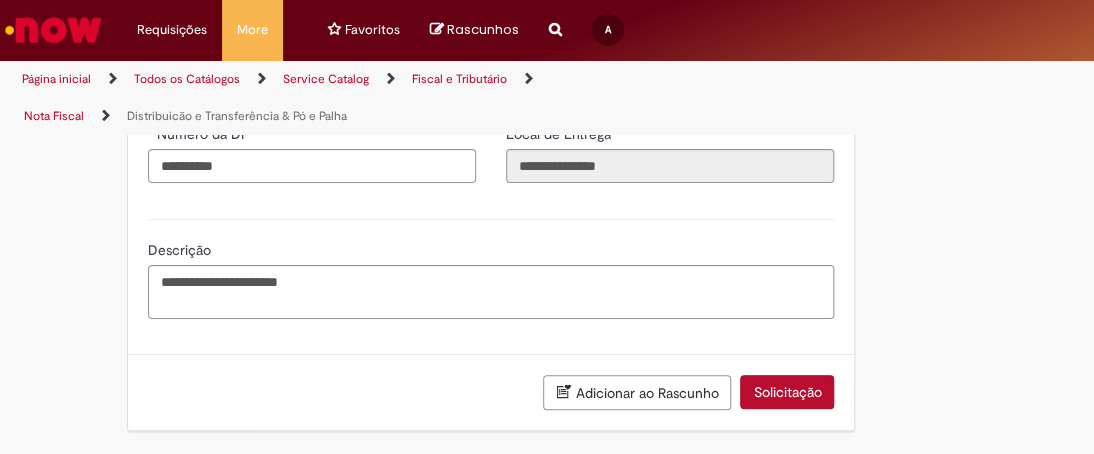 click on "Solicitação" at bounding box center [787, 392] 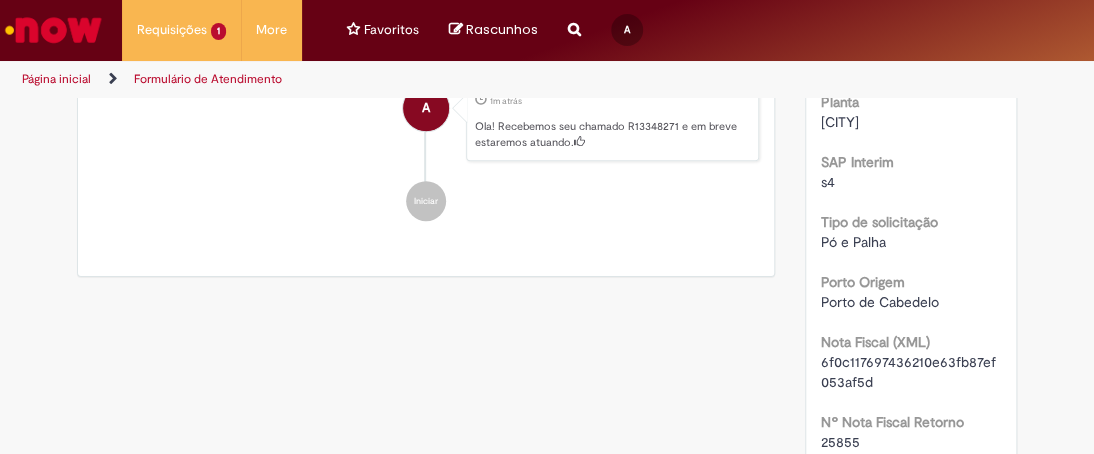 scroll, scrollTop: 0, scrollLeft: 0, axis: both 